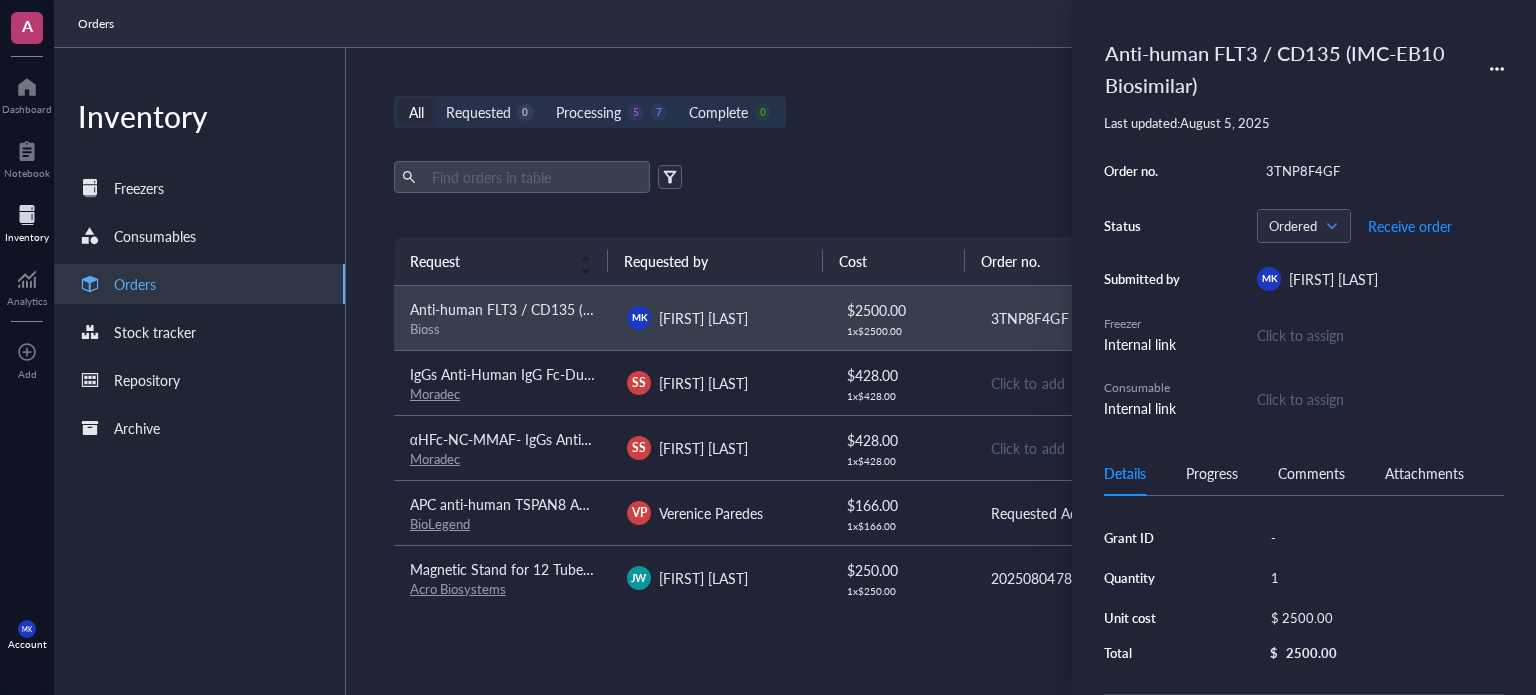 scroll, scrollTop: 0, scrollLeft: 0, axis: both 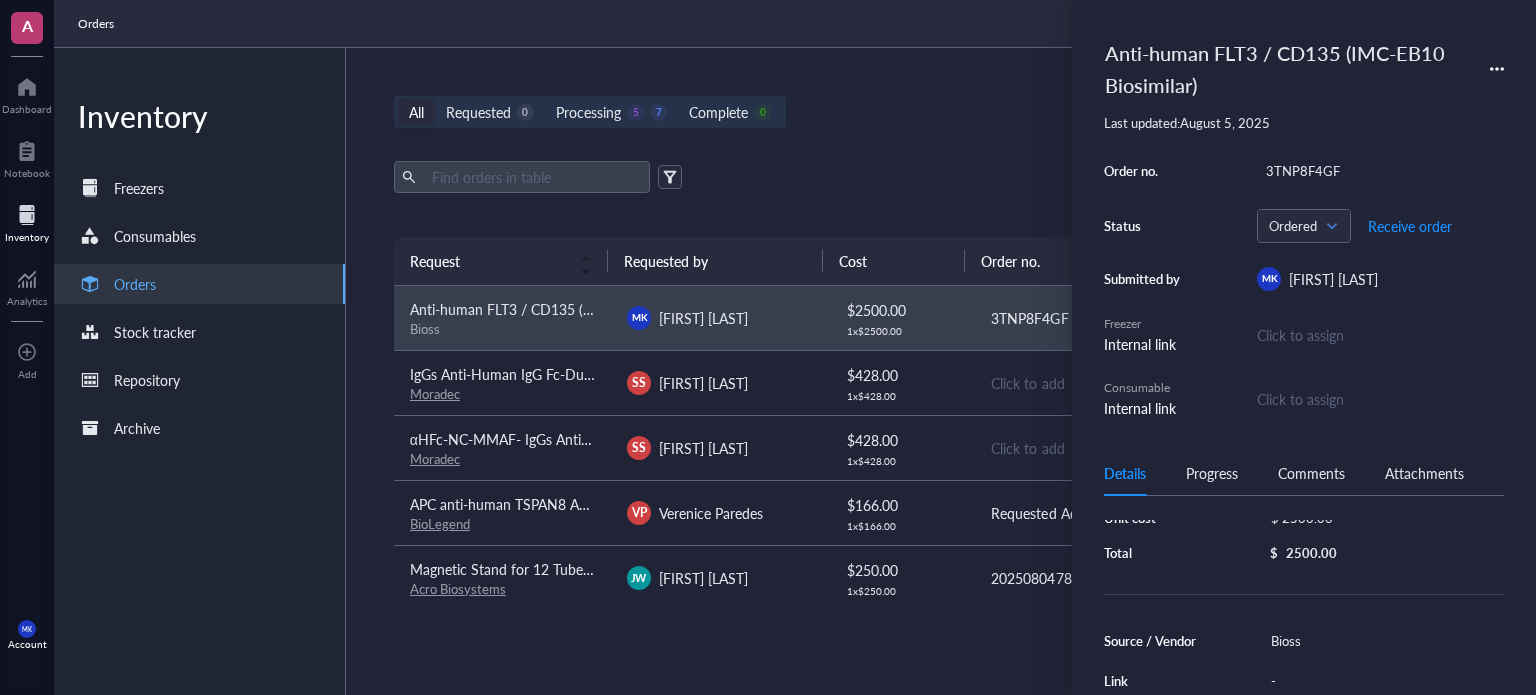 click on "Inventory Freezers Consumables Orders Stock tracker Repository Archive" at bounding box center [200, 371] 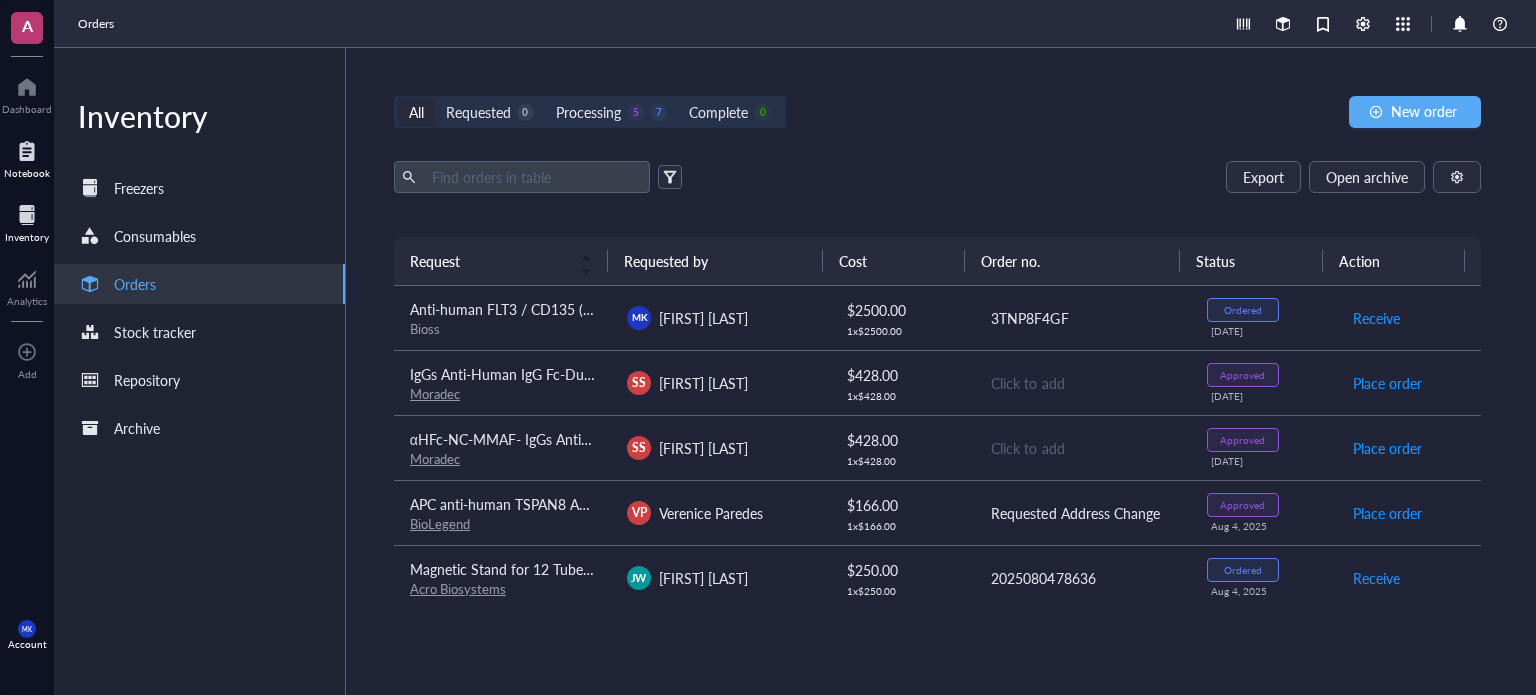 click at bounding box center [27, 151] 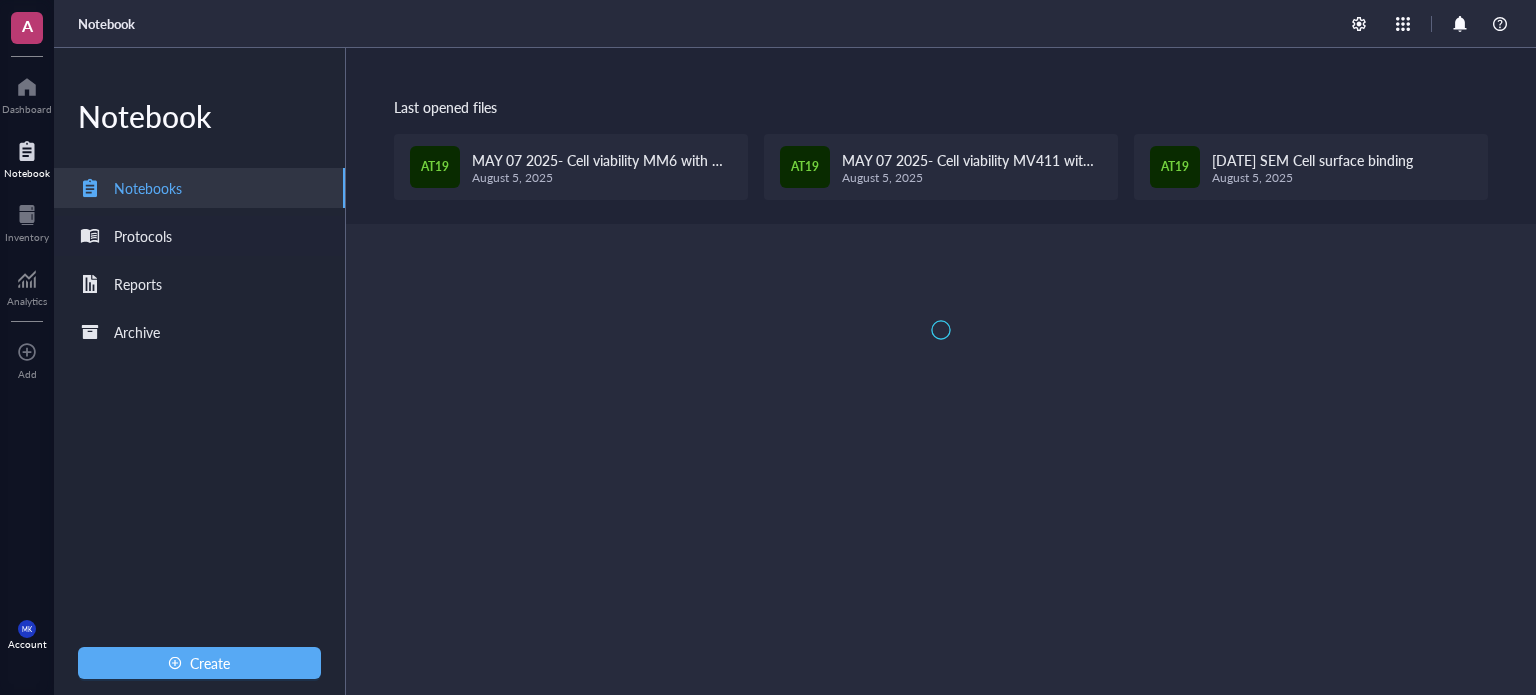 click on "Protocols" at bounding box center [143, 236] 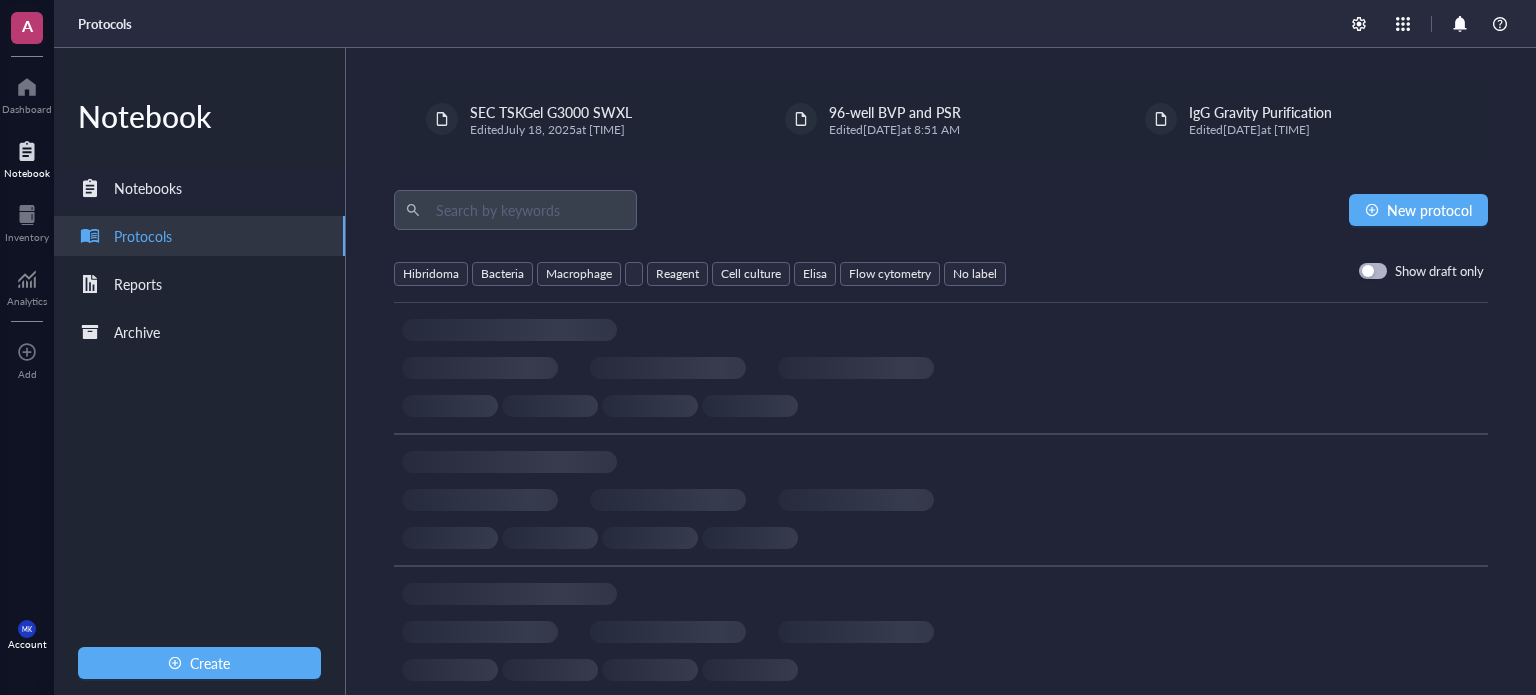 click on "Notebooks" at bounding box center (199, 188) 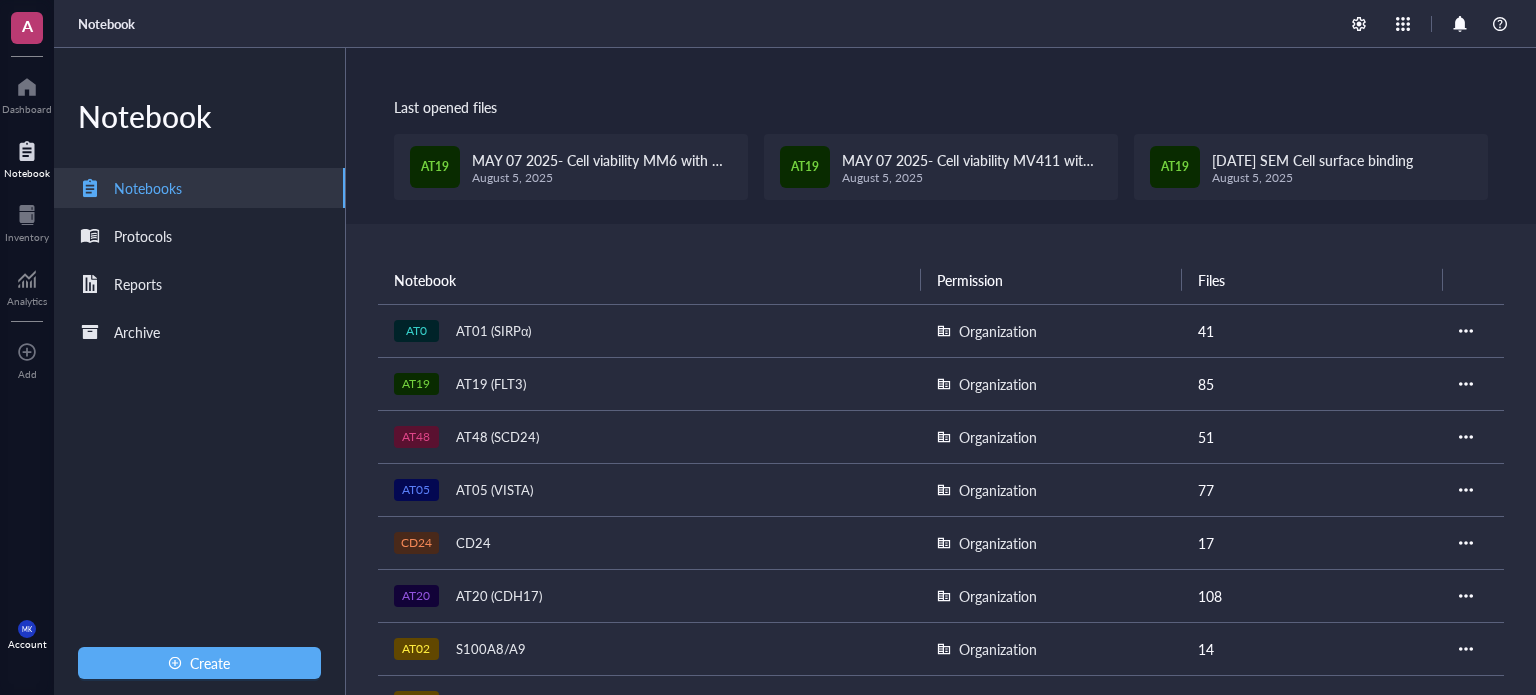 click on "AT19 AT19 (FLT3)" at bounding box center [644, 384] 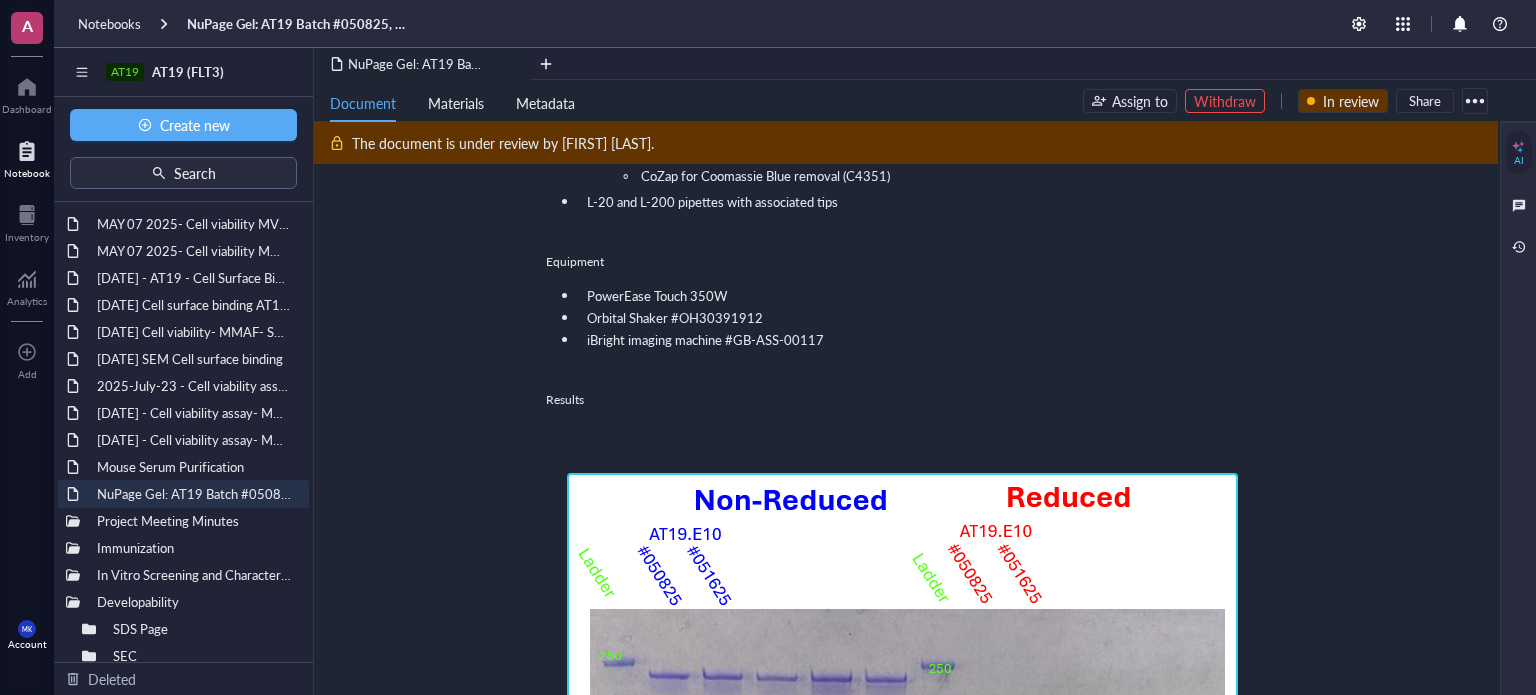 scroll, scrollTop: 400, scrollLeft: 0, axis: vertical 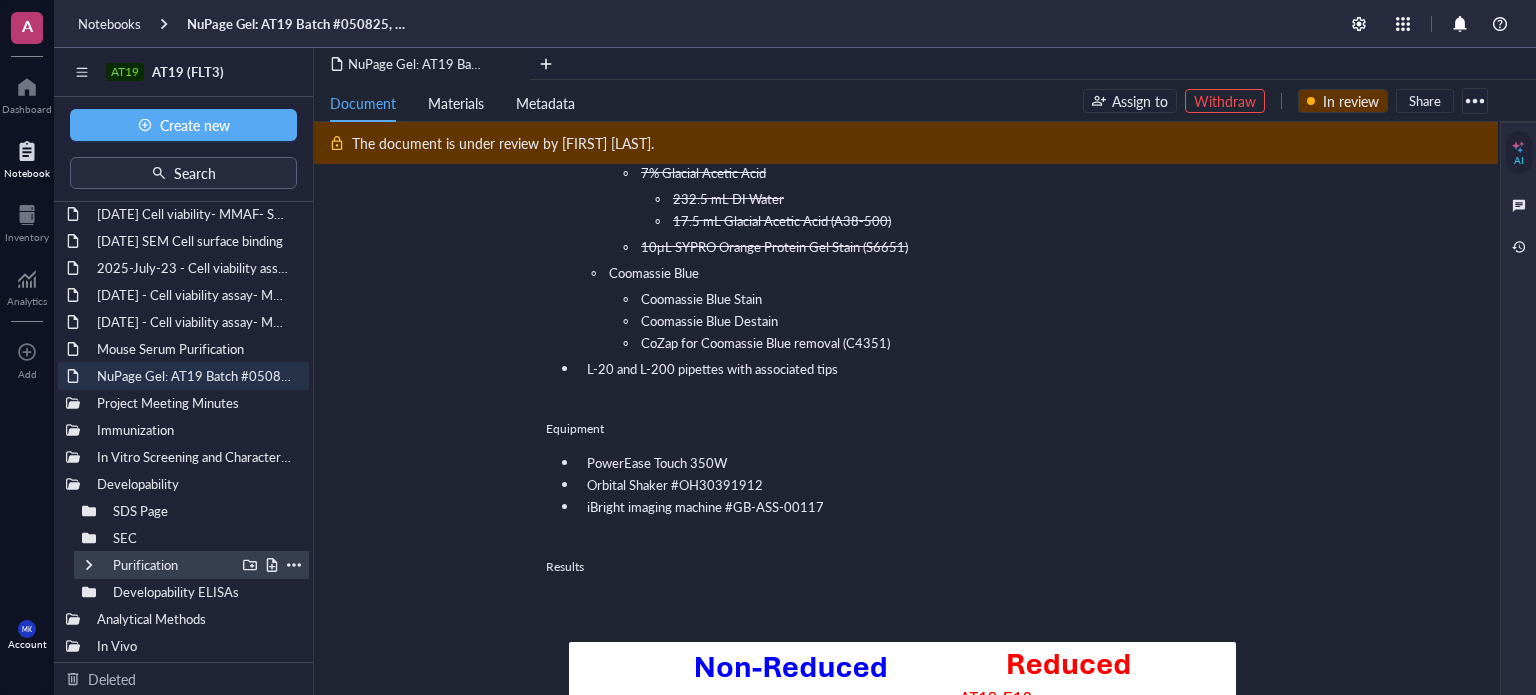 click at bounding box center (89, 565) 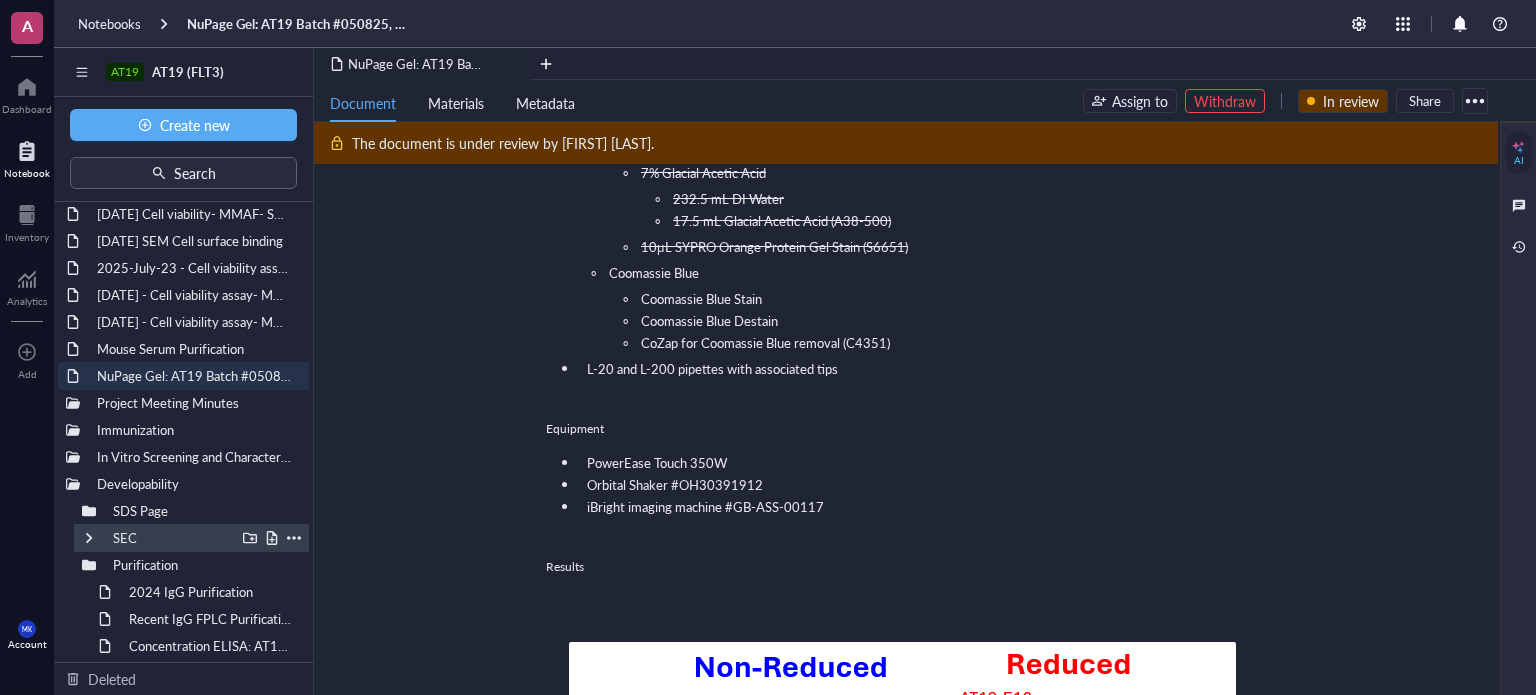 scroll, scrollTop: 199, scrollLeft: 0, axis: vertical 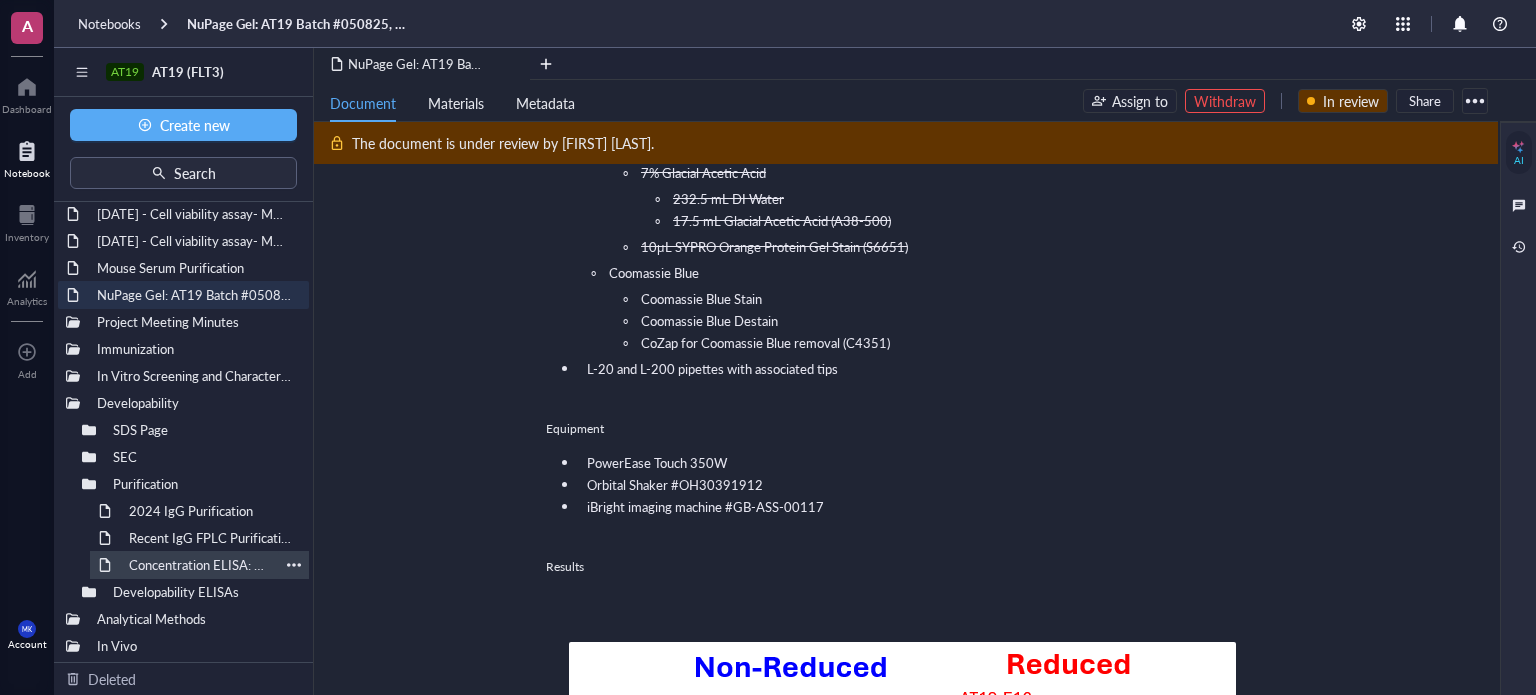 click on "Concentration ELISA: AT19 Batch #050825" at bounding box center (199, 565) 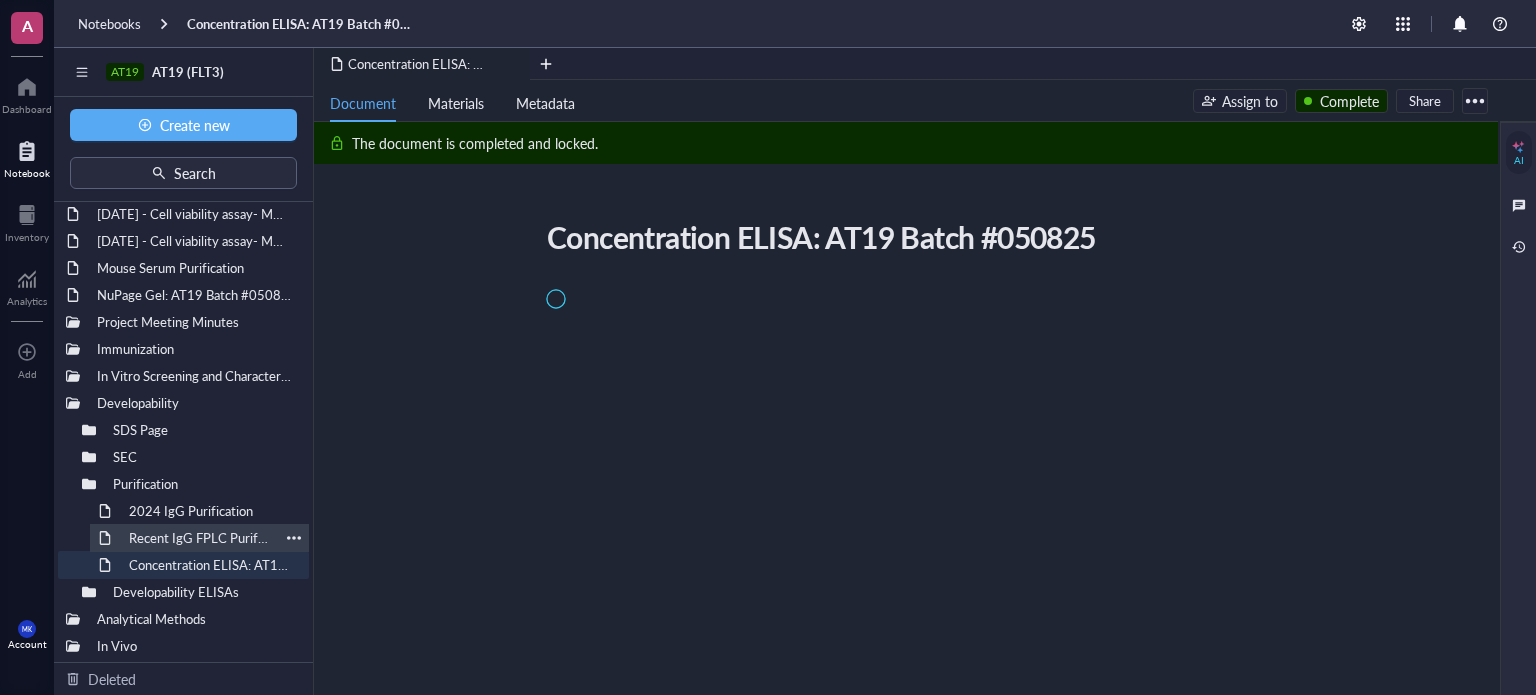 click on "Recent IgG FPLC Purification: AT19 Batch #050825" at bounding box center (199, 538) 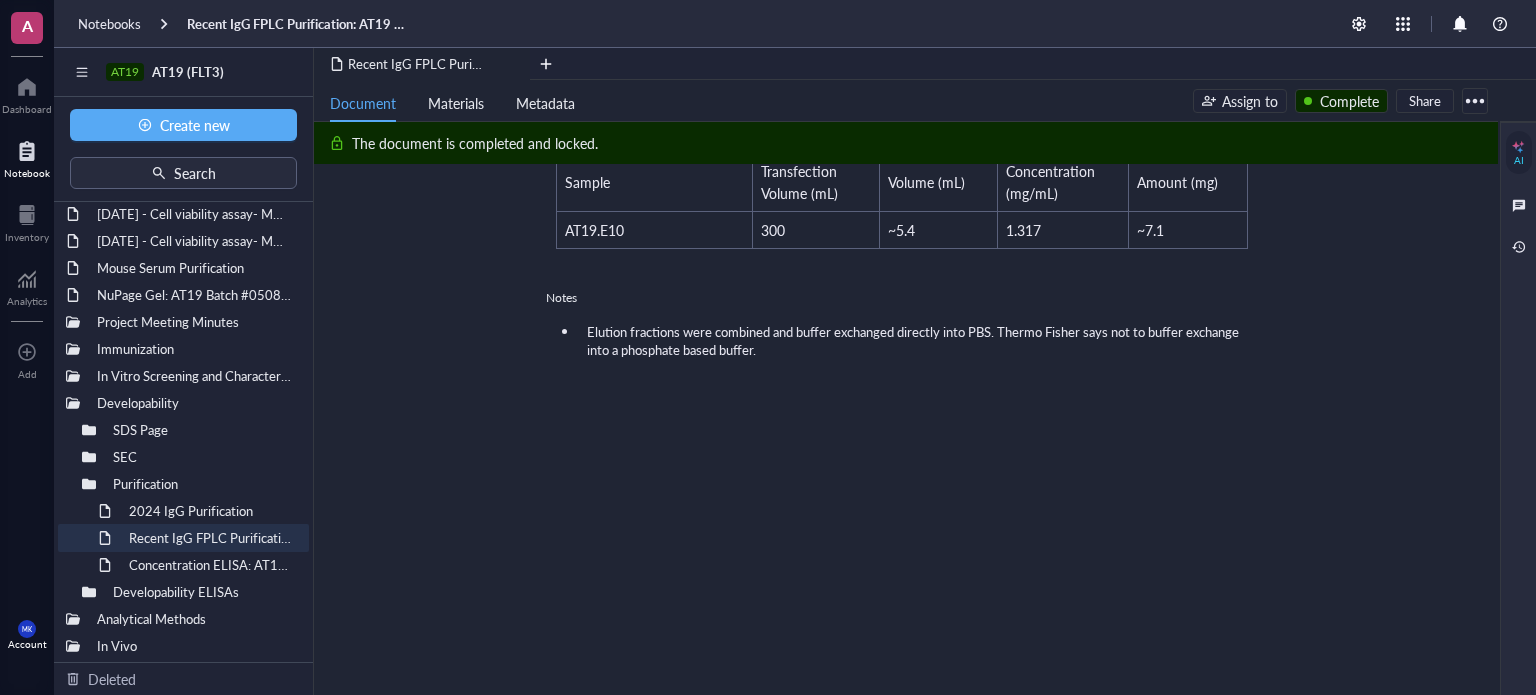 scroll, scrollTop: 735, scrollLeft: 0, axis: vertical 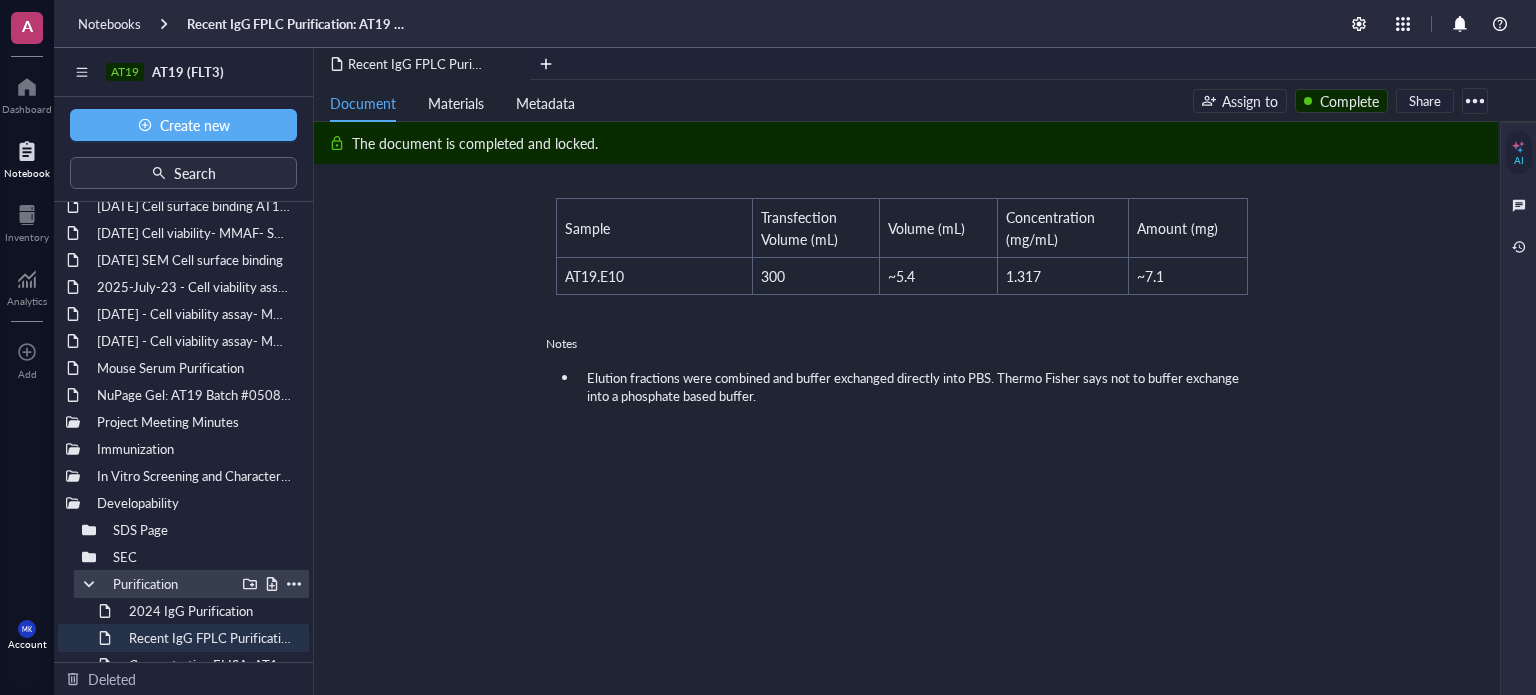 click on "Purification" at bounding box center (191, 584) 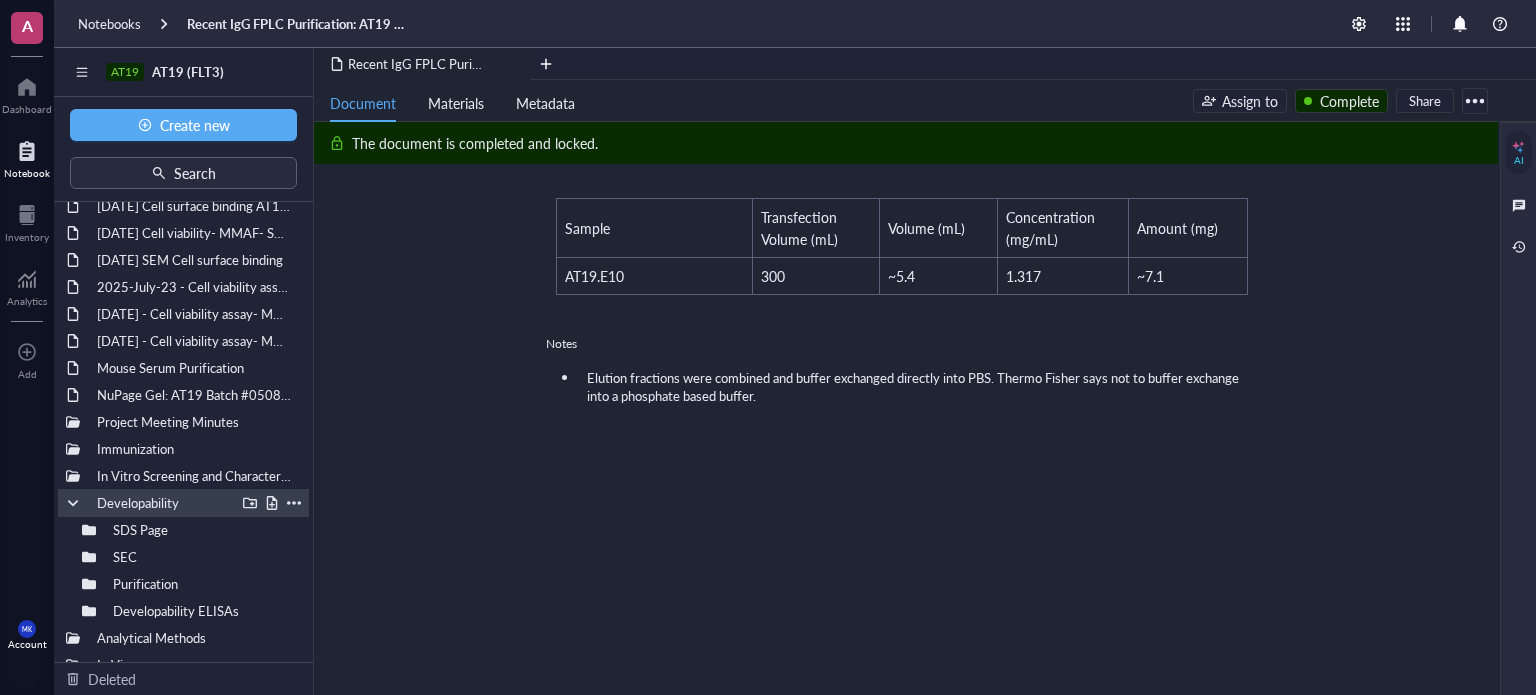 click on "Developability" at bounding box center [183, 503] 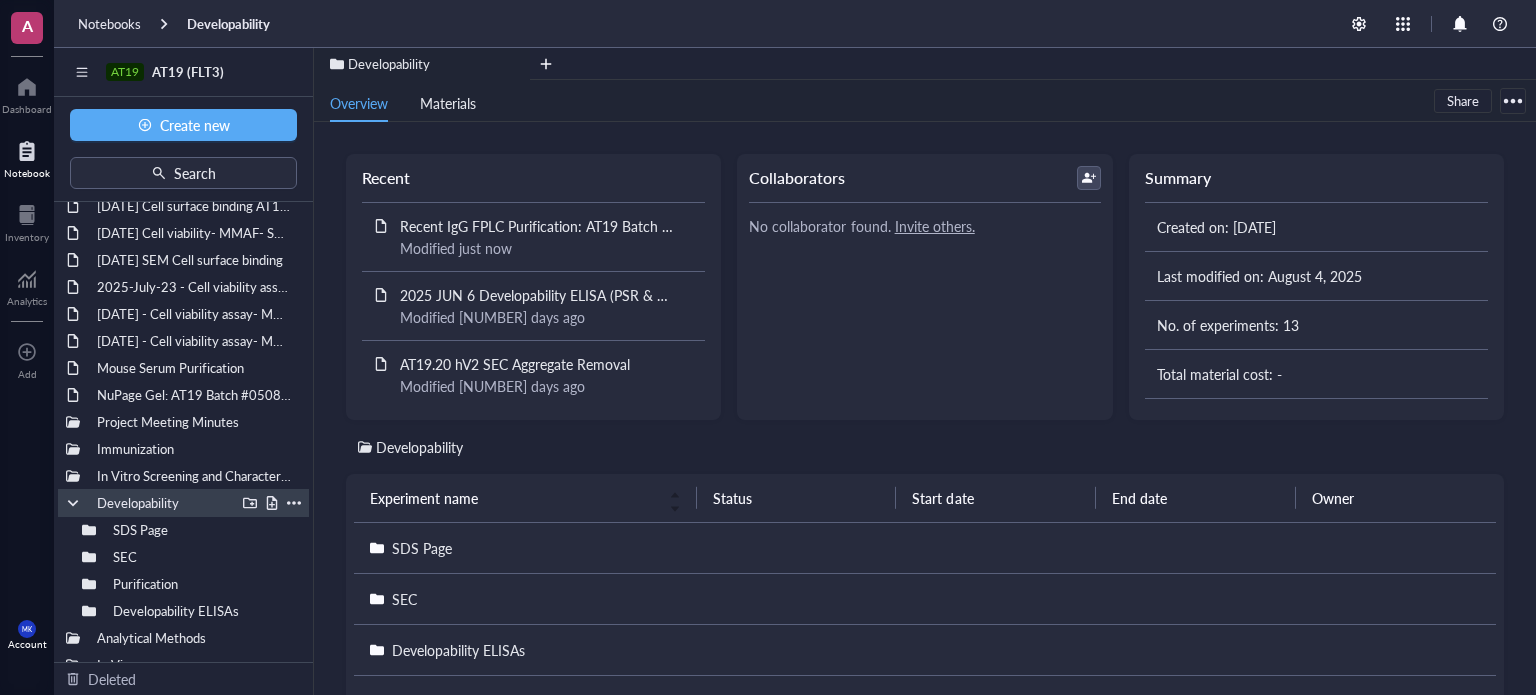 click at bounding box center [73, 503] 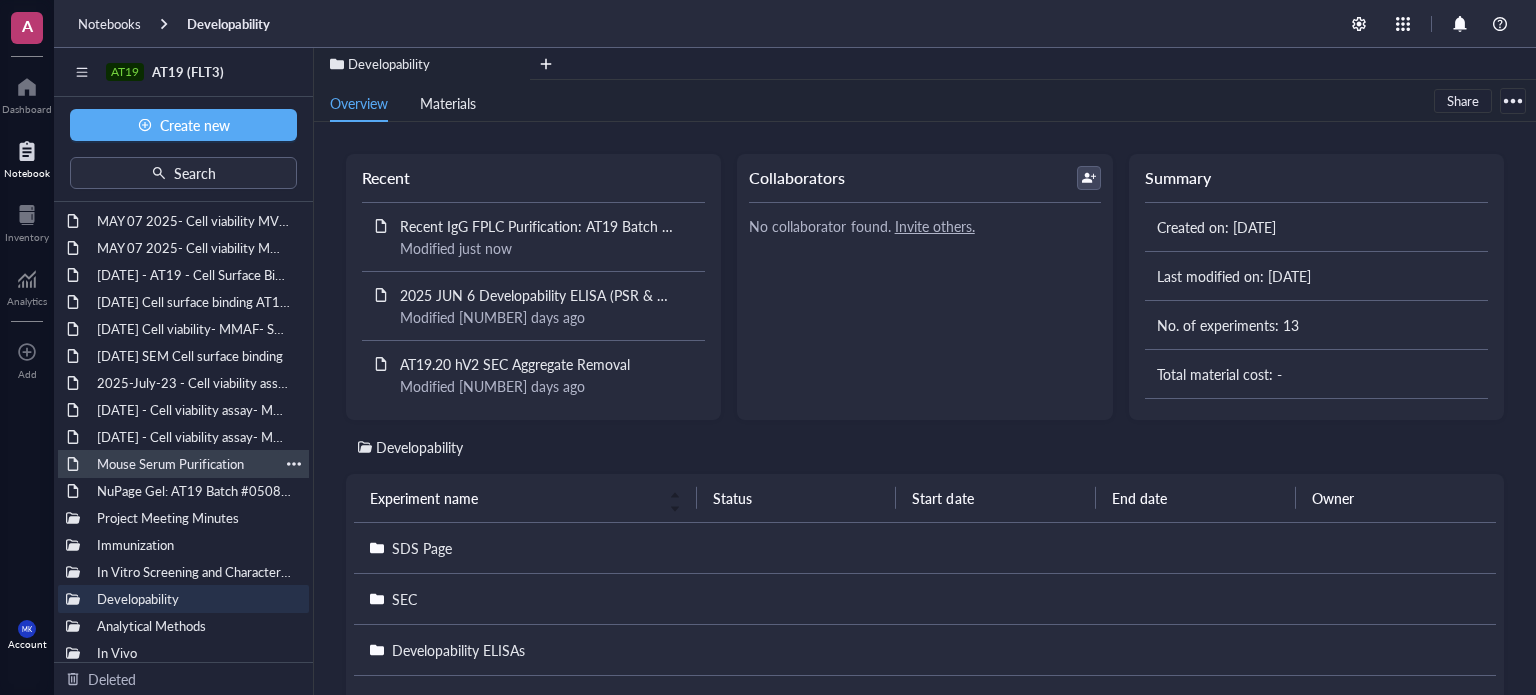scroll, scrollTop: 0, scrollLeft: 0, axis: both 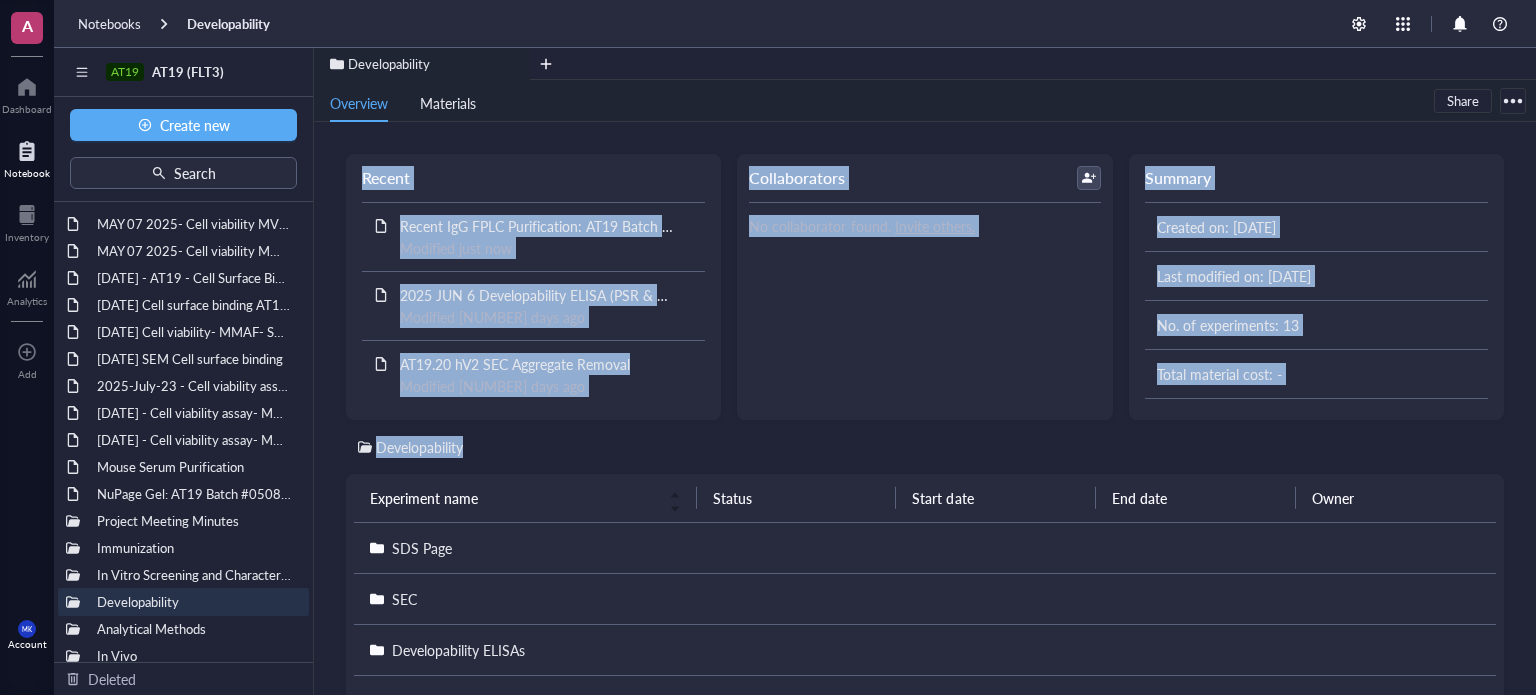 drag, startPoint x: 500, startPoint y: 441, endPoint x: 350, endPoint y: 167, distance: 312.37158 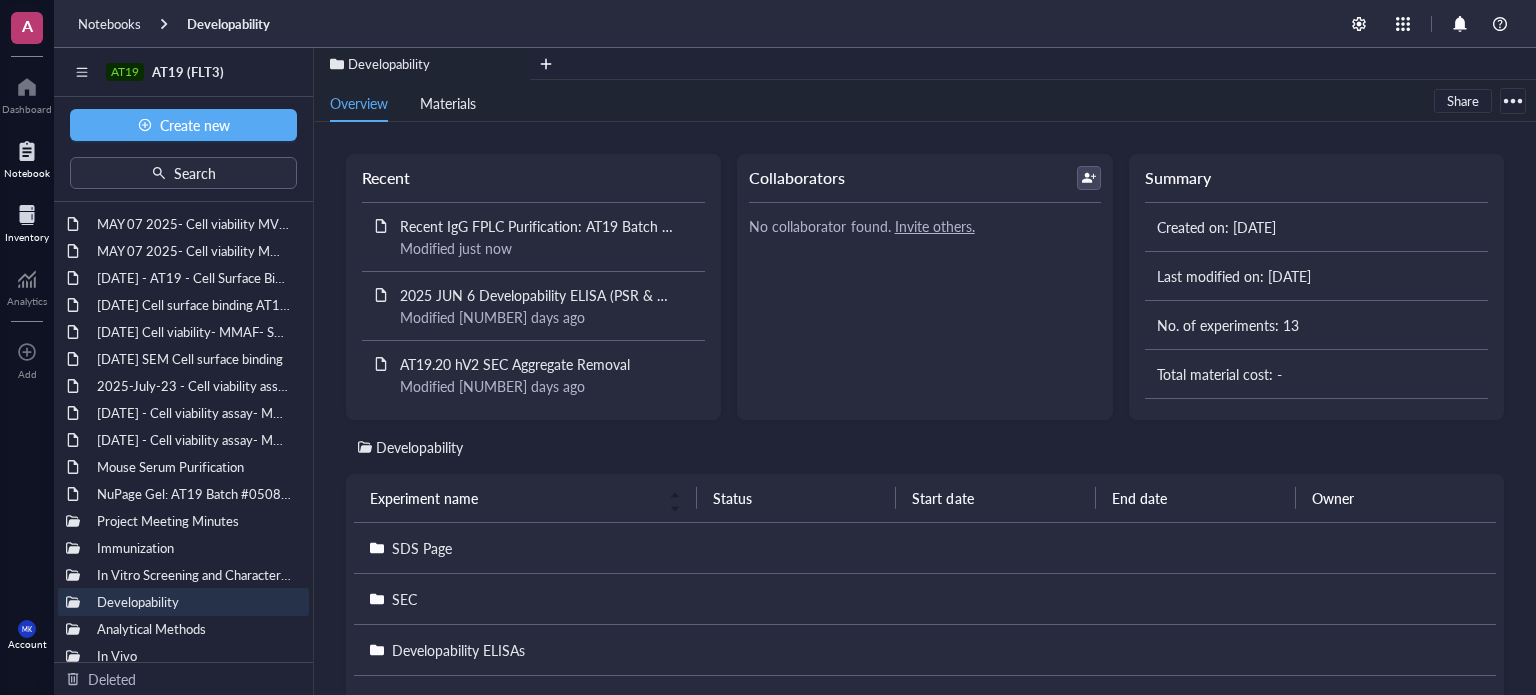 click at bounding box center (27, 215) 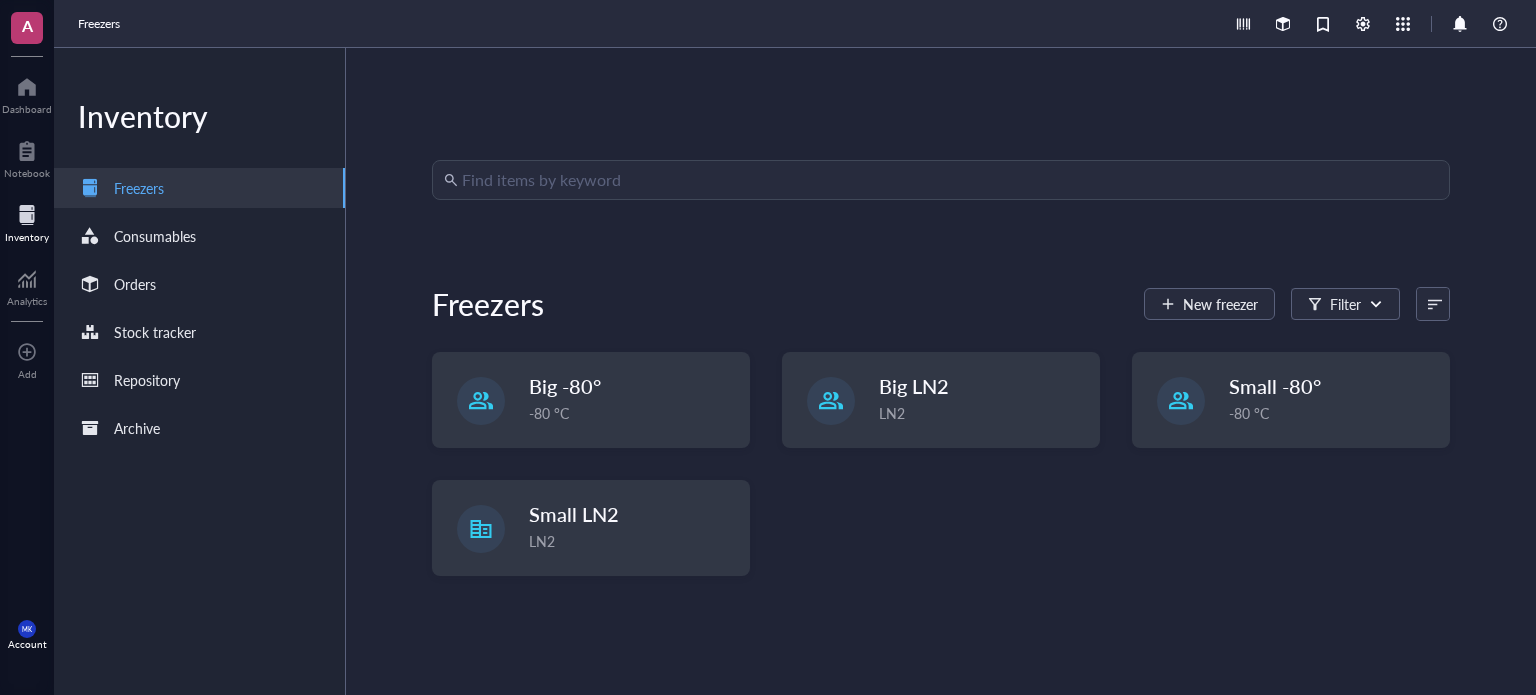 click on "Inventory Freezers Consumables Orders Stock tracker Repository Archive" at bounding box center (200, 371) 